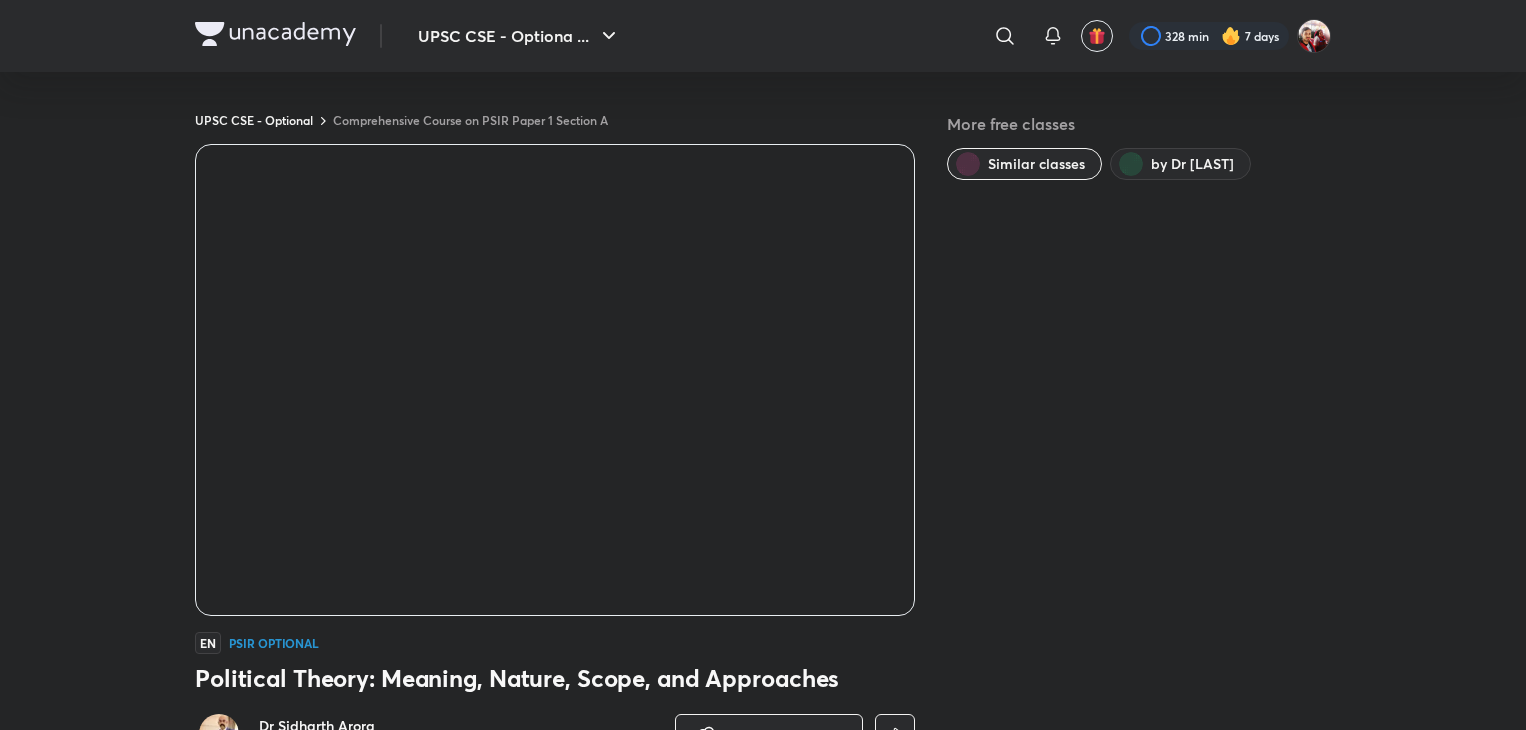 scroll, scrollTop: 0, scrollLeft: 0, axis: both 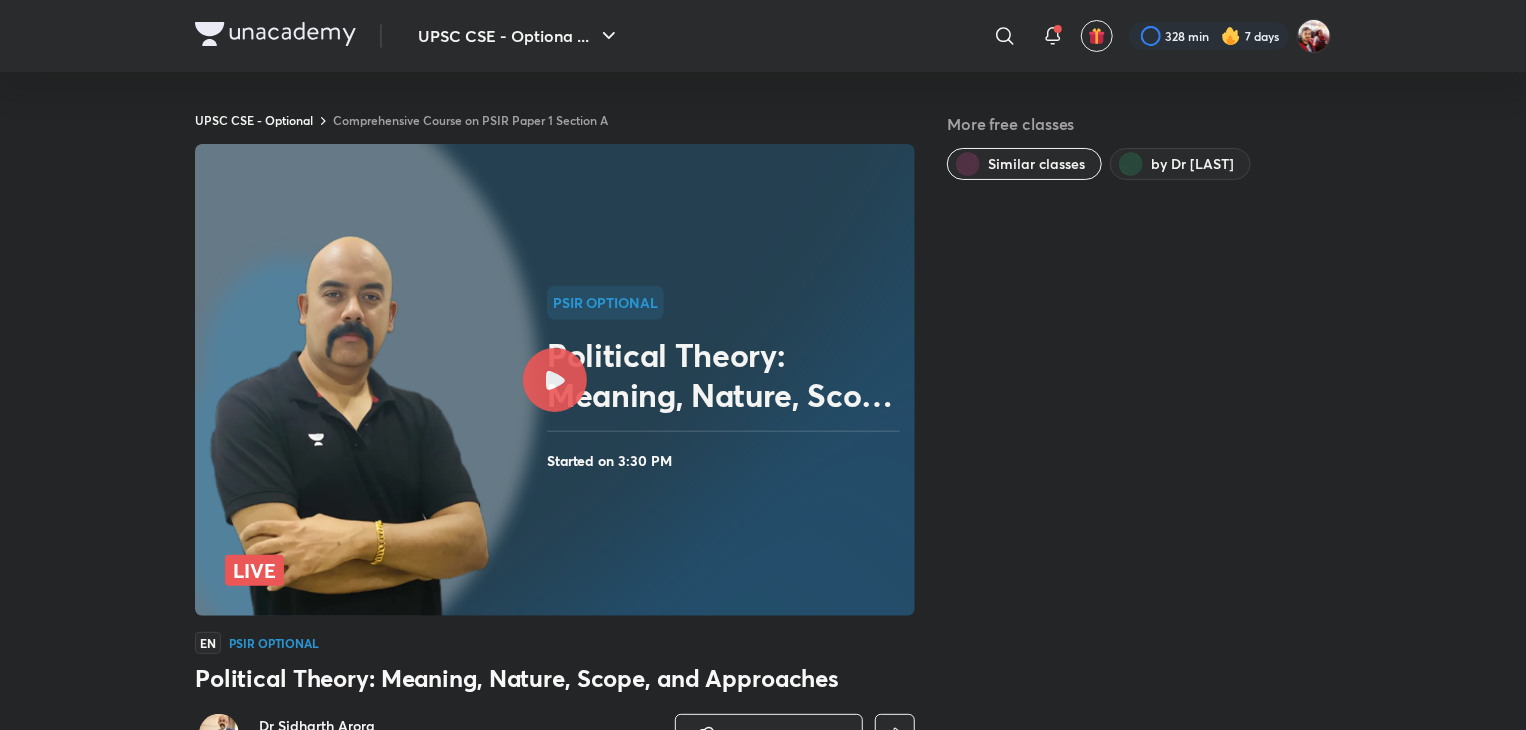 click at bounding box center (350, 428) 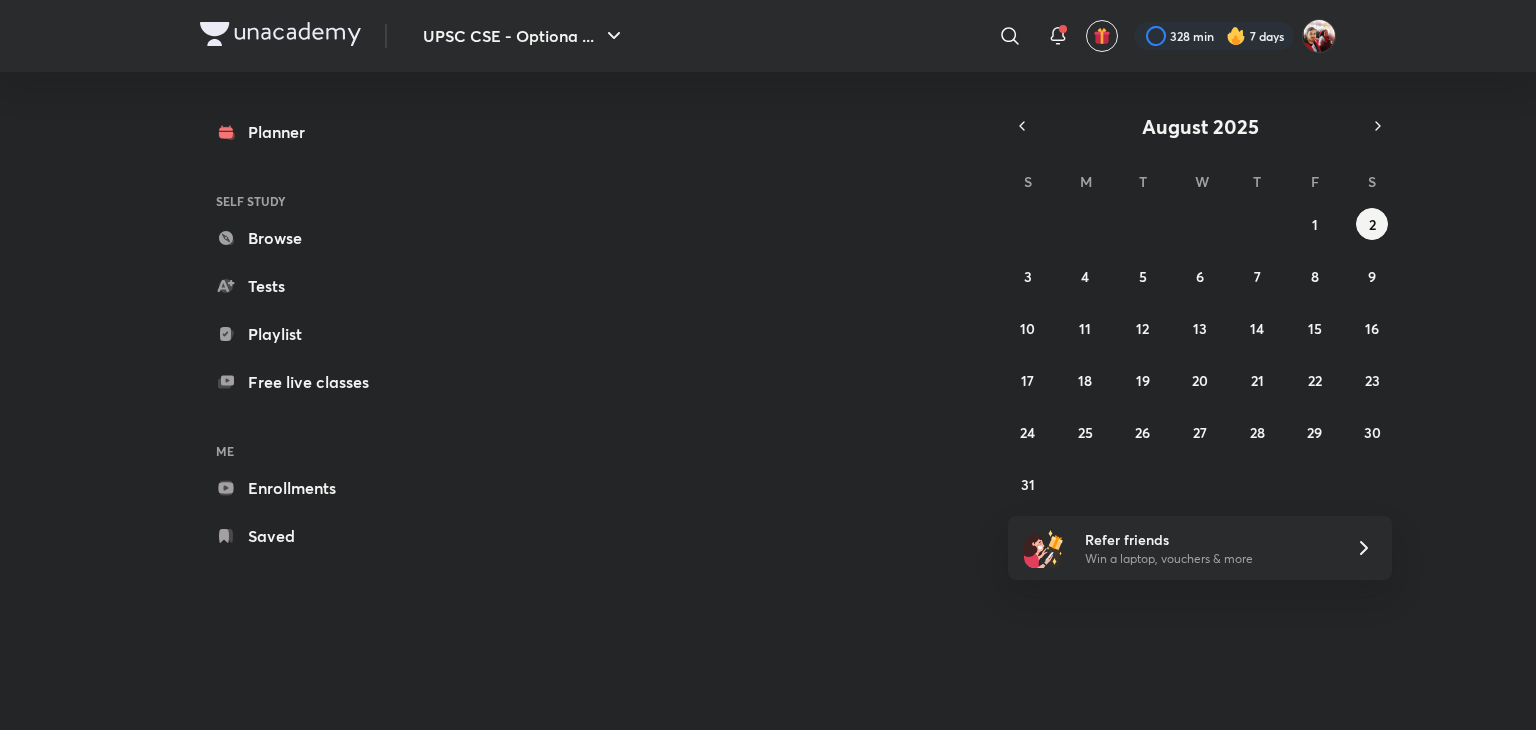 scroll, scrollTop: 0, scrollLeft: 0, axis: both 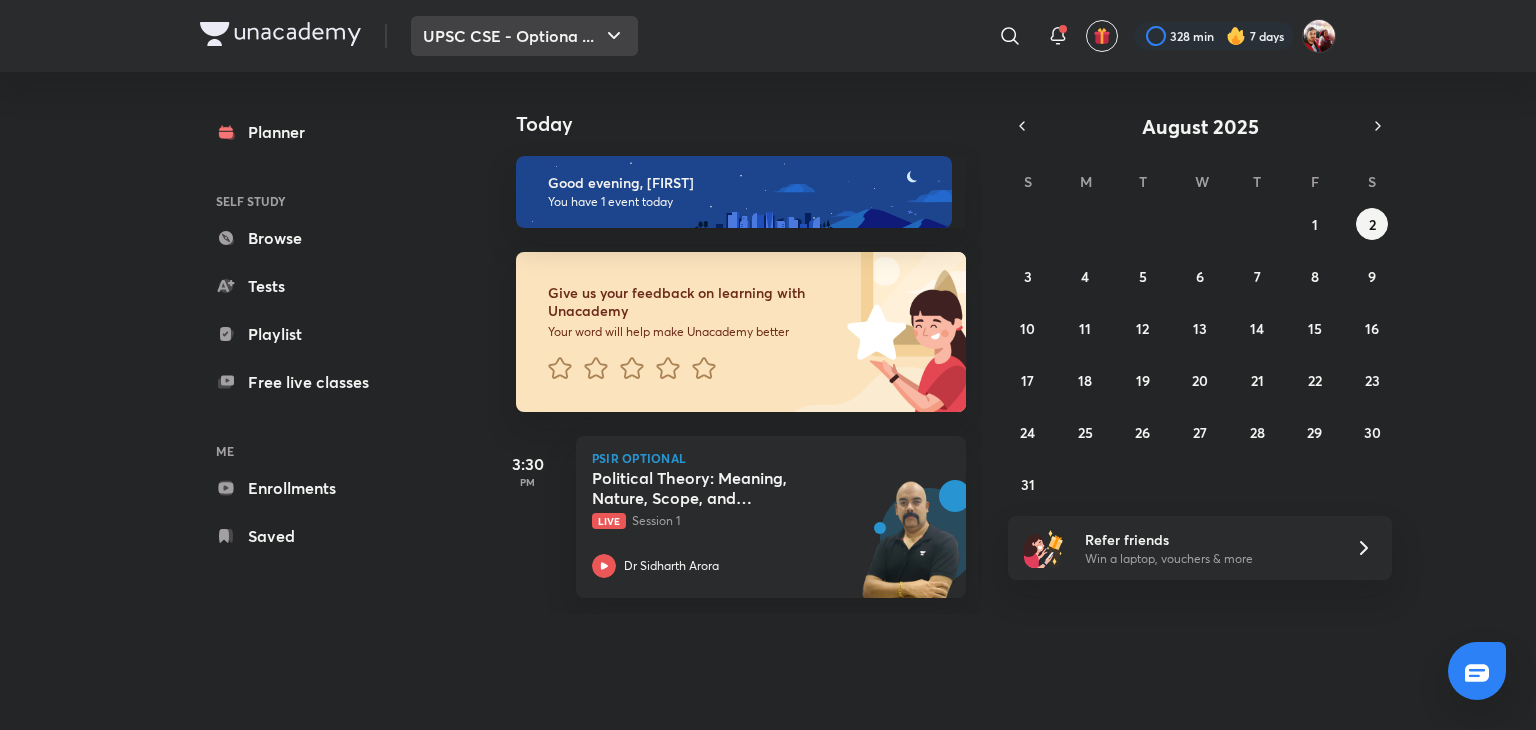 click on "UPSC CSE - Optiona ..." at bounding box center (524, 36) 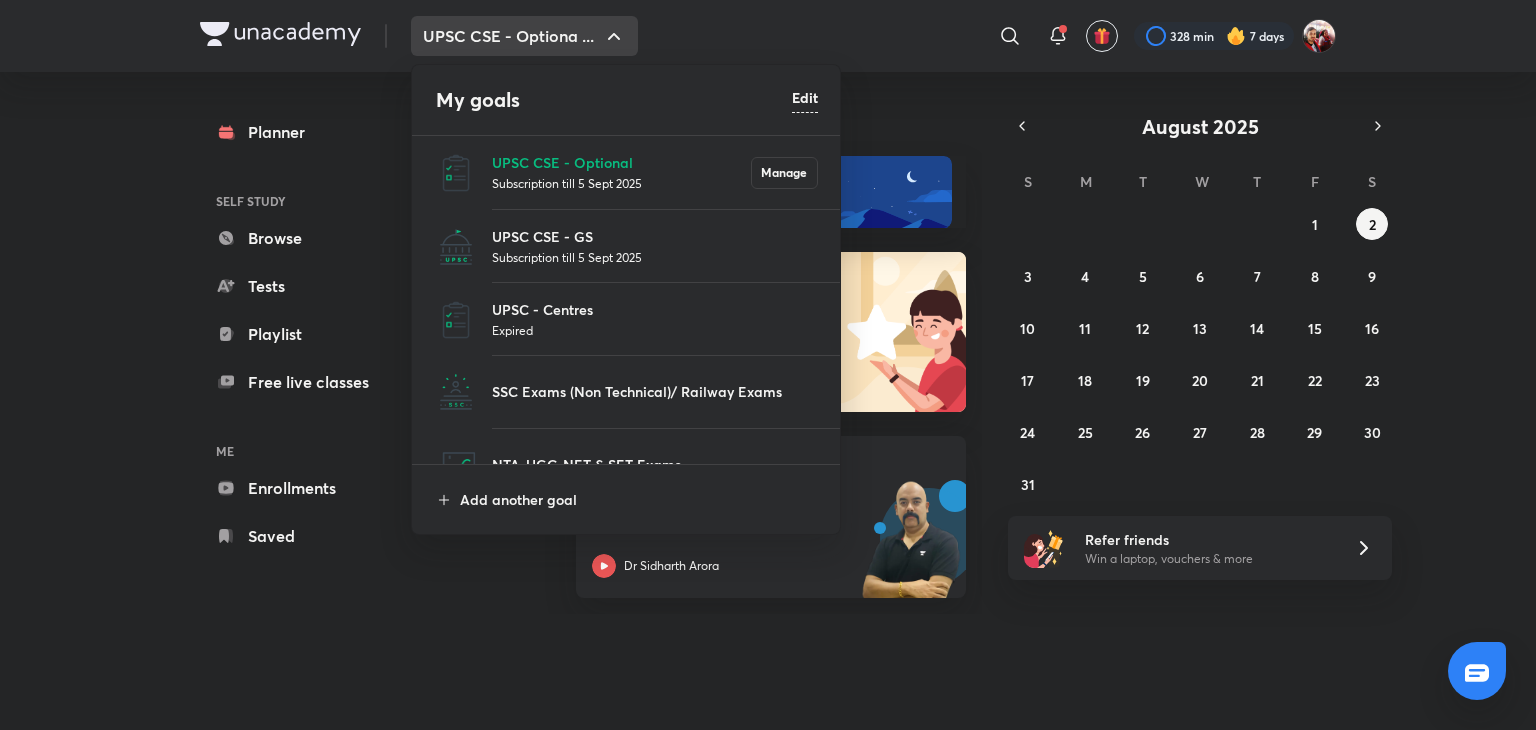 click on "UPSC CSE - GS Subscription till 5 Sept 2025" at bounding box center [627, 246] 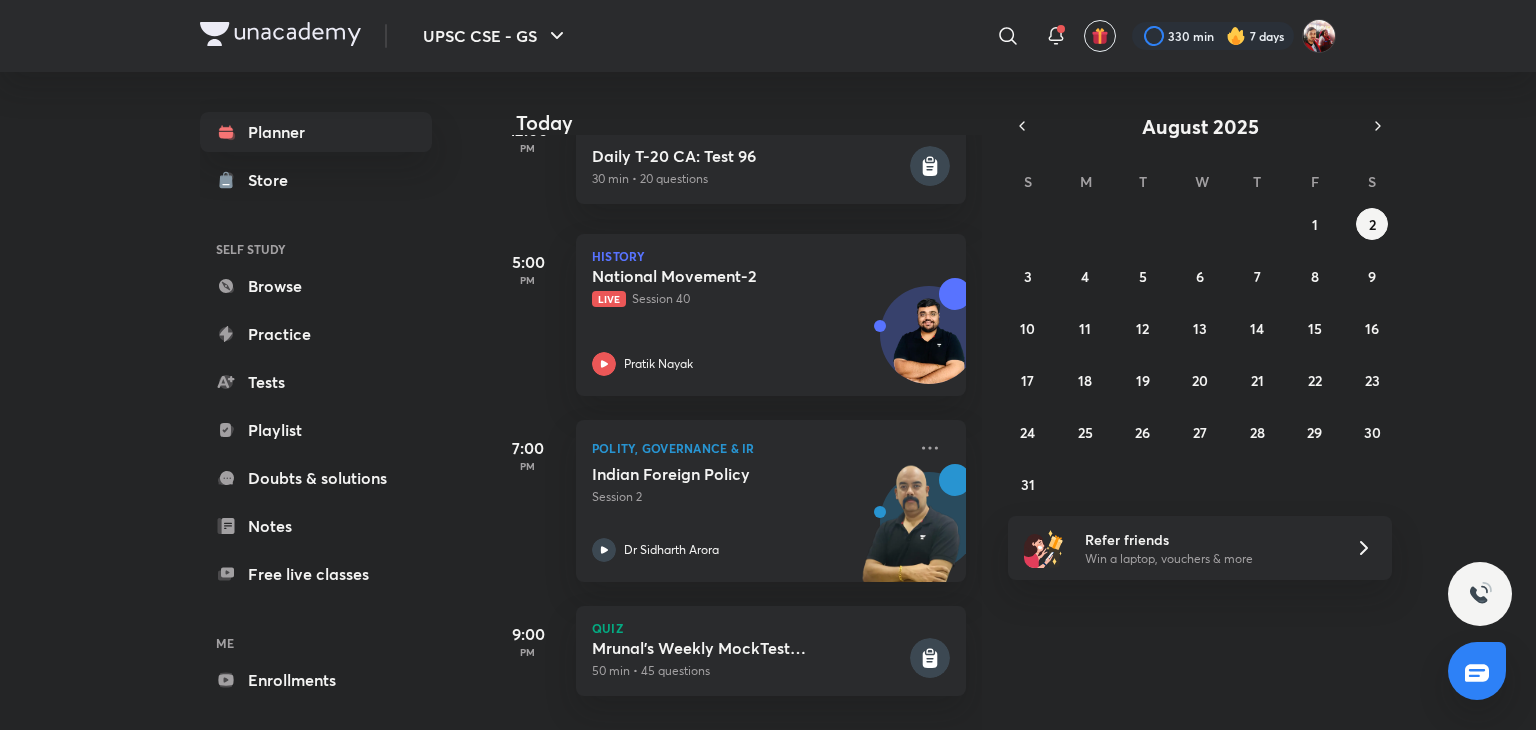 scroll, scrollTop: 165, scrollLeft: 0, axis: vertical 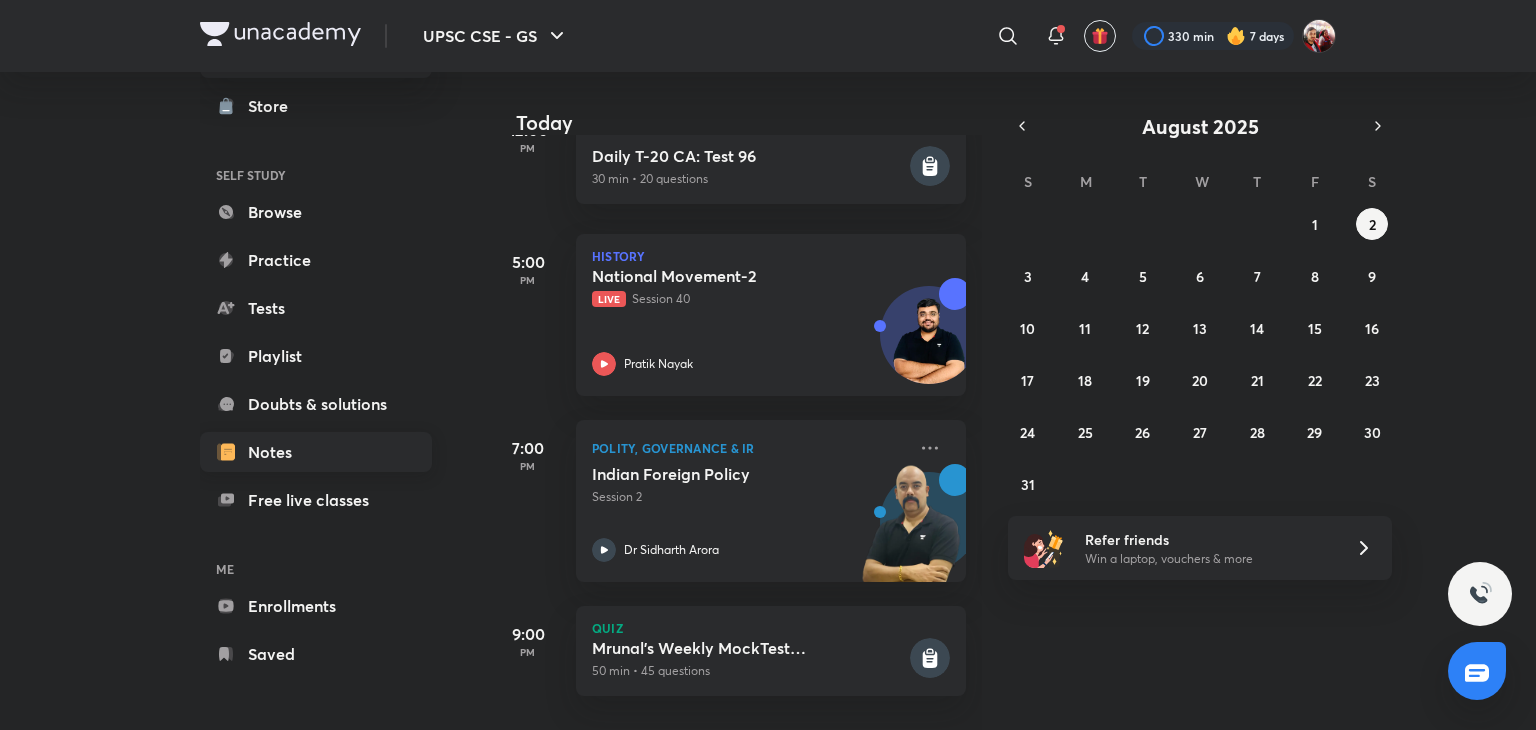 click on "Notes" at bounding box center (316, 452) 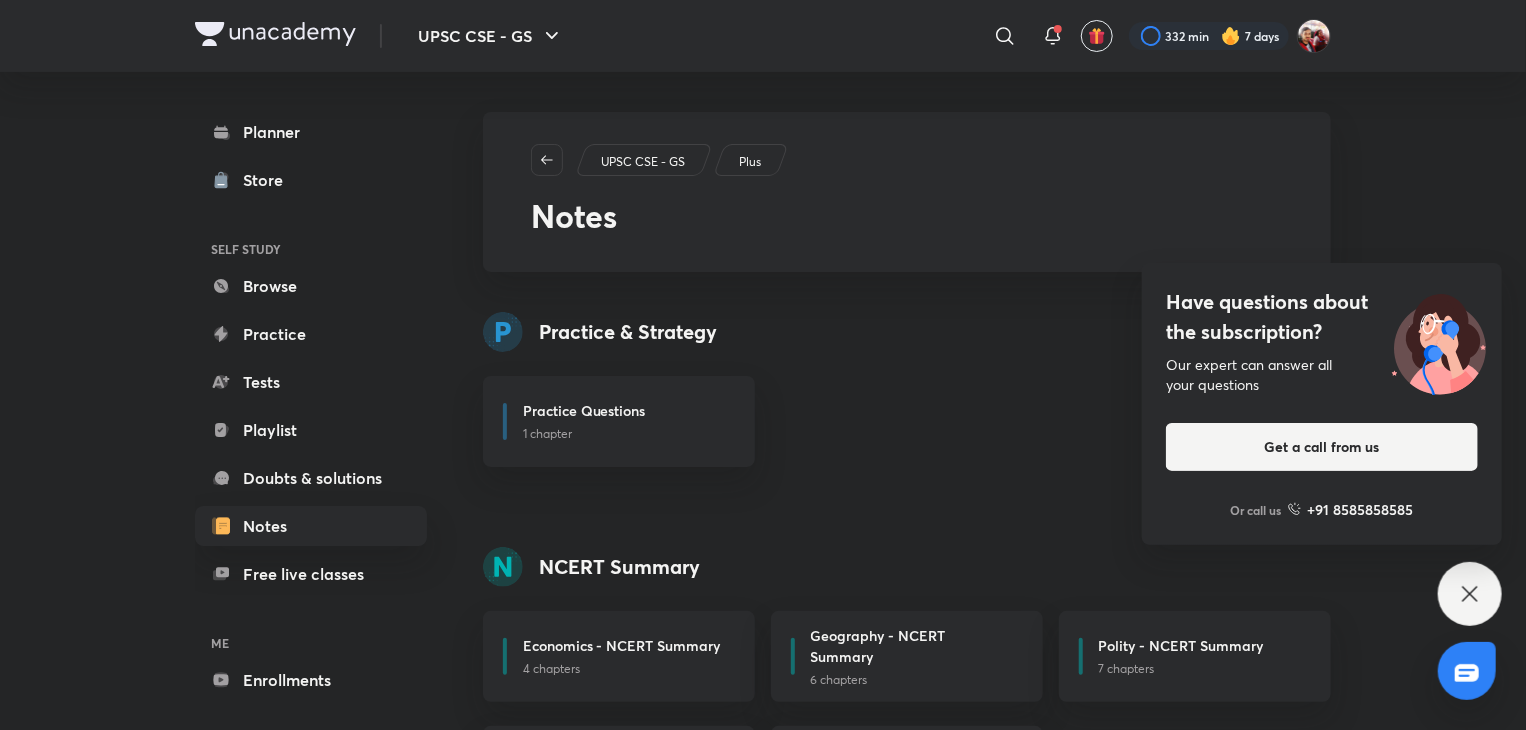click on "Have questions about the subscription? Our expert can answer all your questions Get a call from us Or call us +91 8585858585" at bounding box center [1470, 594] 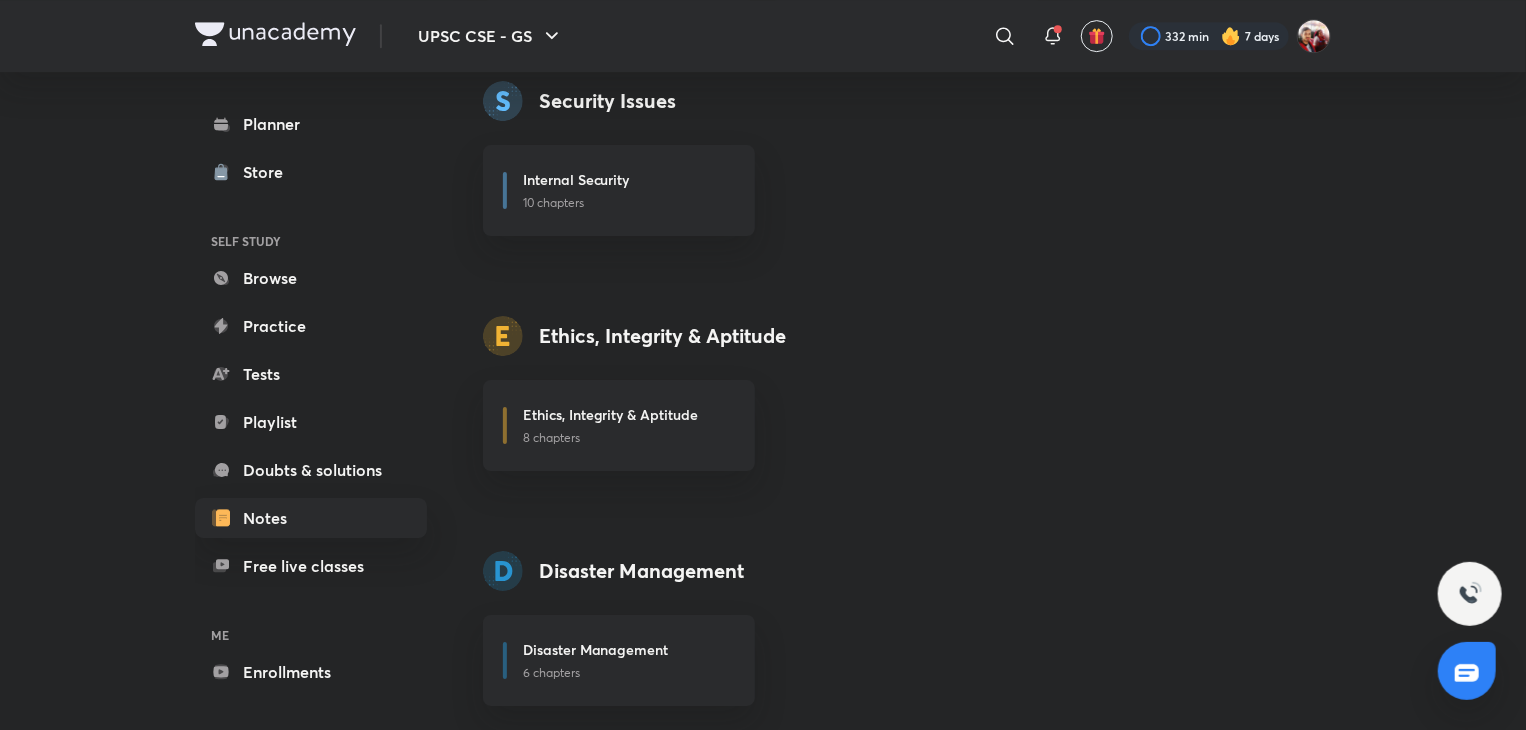 scroll, scrollTop: 3288, scrollLeft: 0, axis: vertical 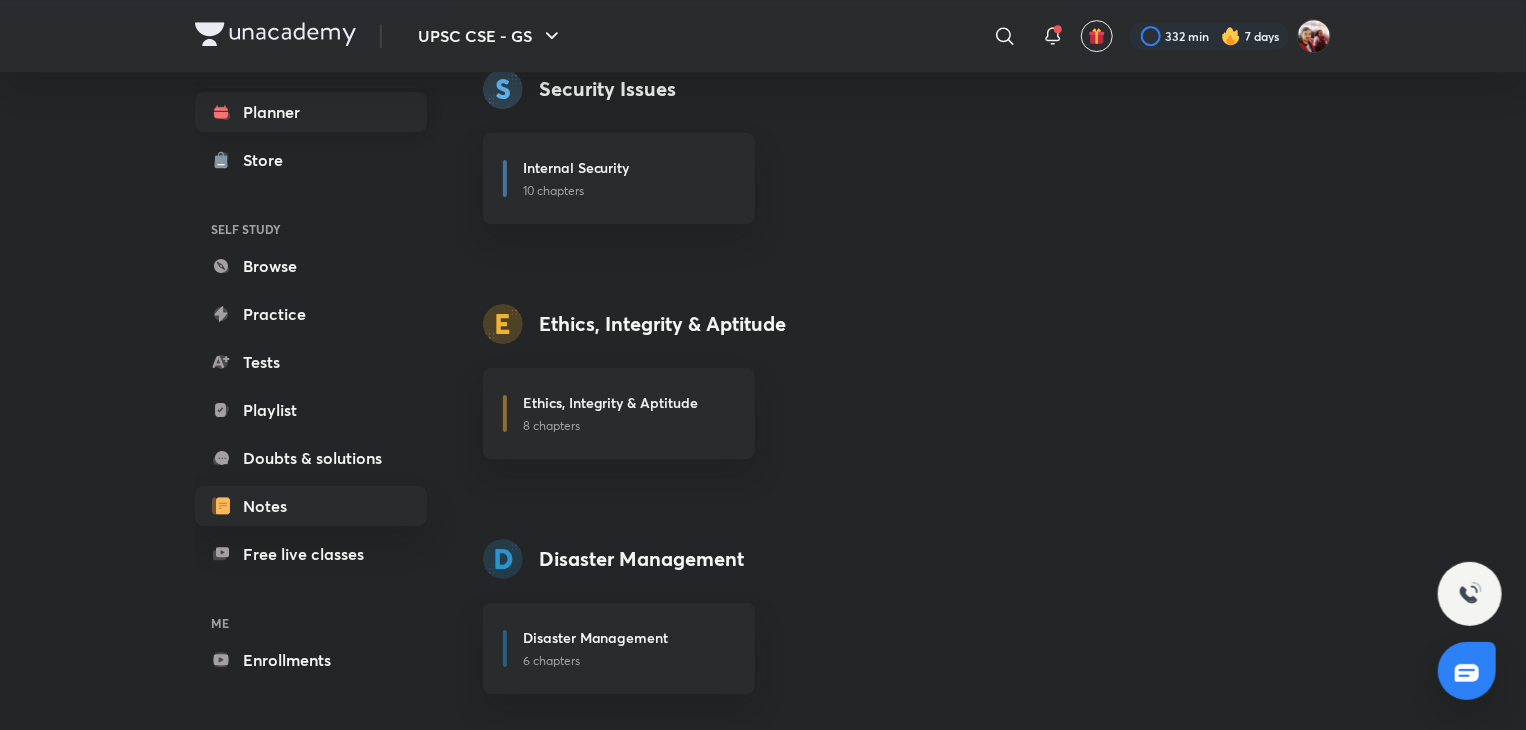 click on "Planner" at bounding box center (311, 112) 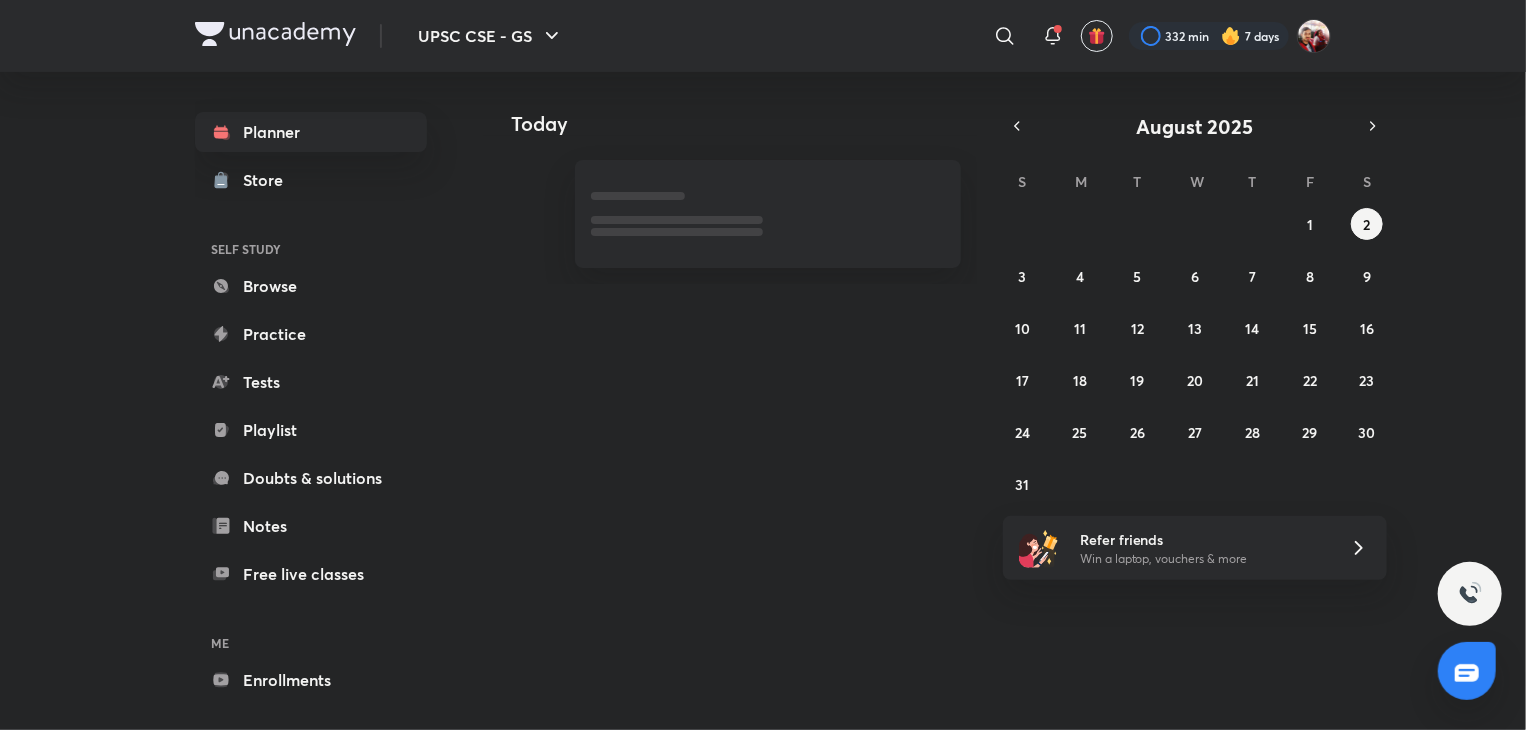scroll, scrollTop: 0, scrollLeft: 0, axis: both 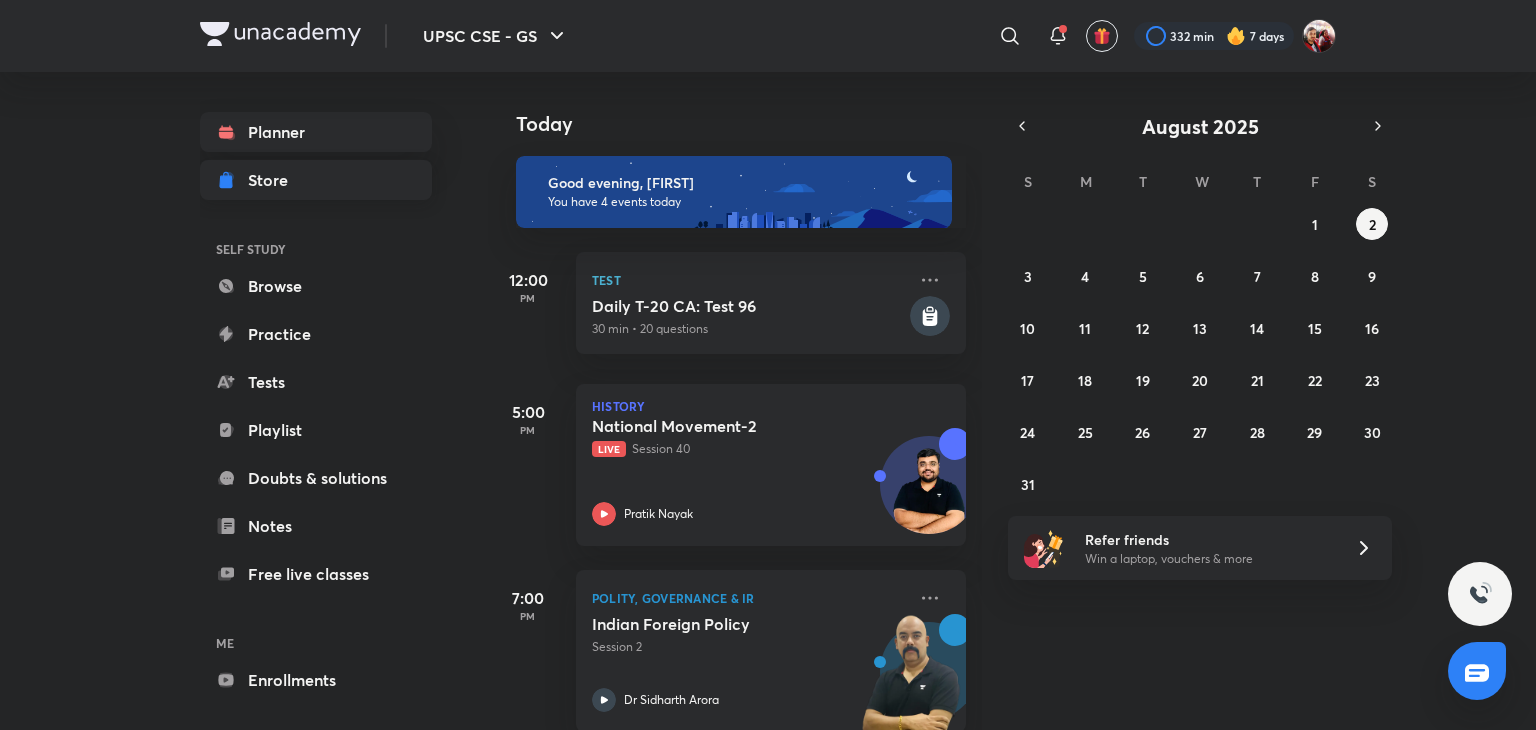 click on "Store" at bounding box center [274, 180] 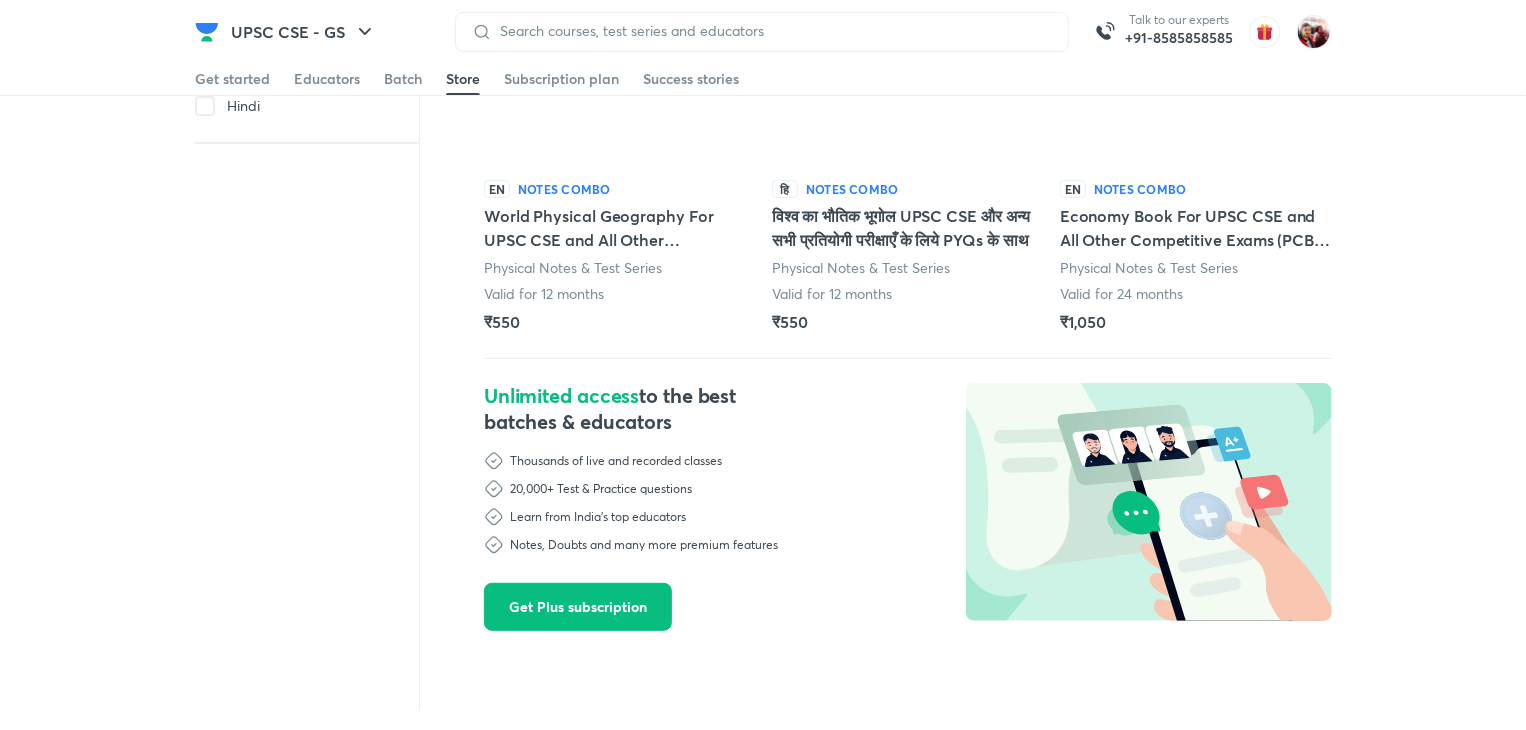 scroll, scrollTop: 0, scrollLeft: 0, axis: both 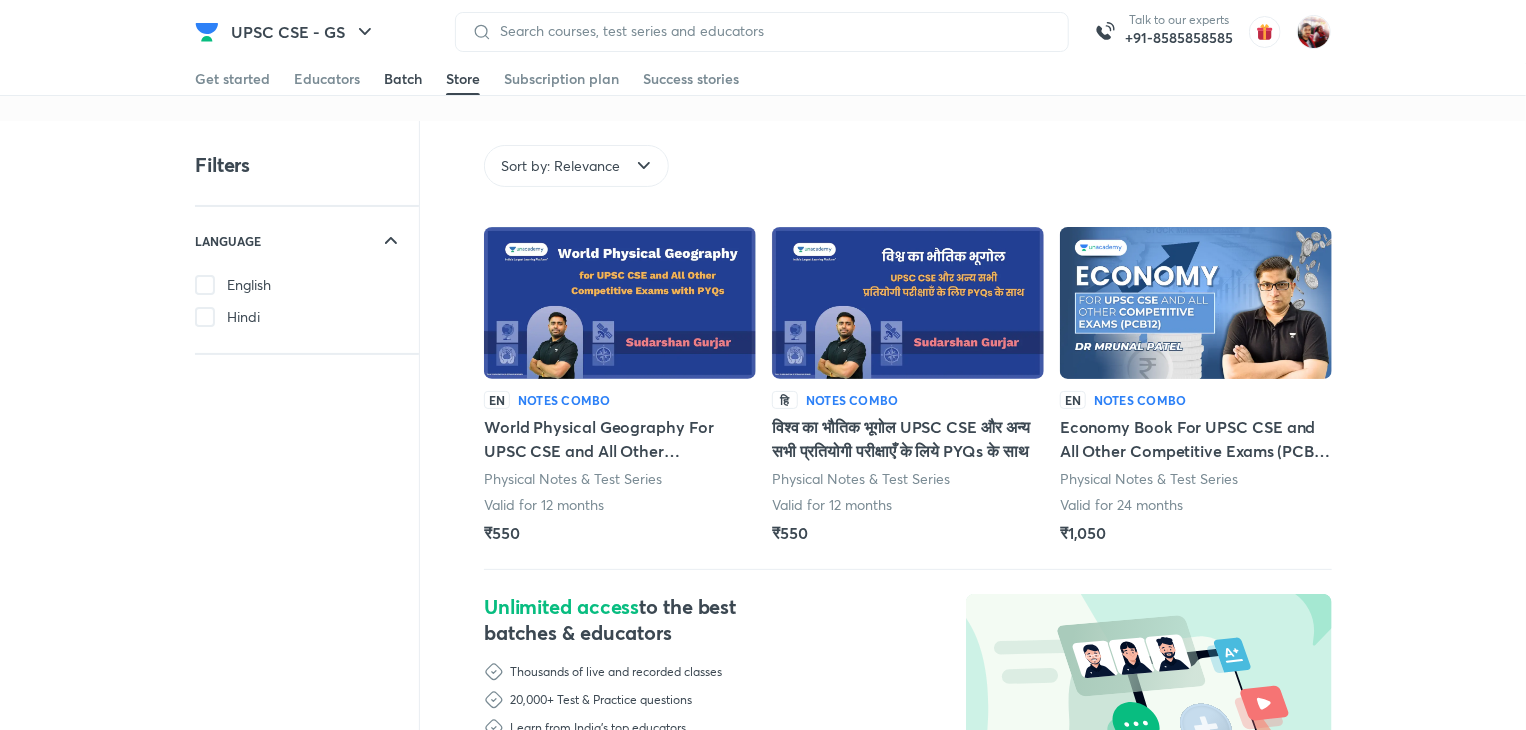 click on "Batch" at bounding box center (403, 79) 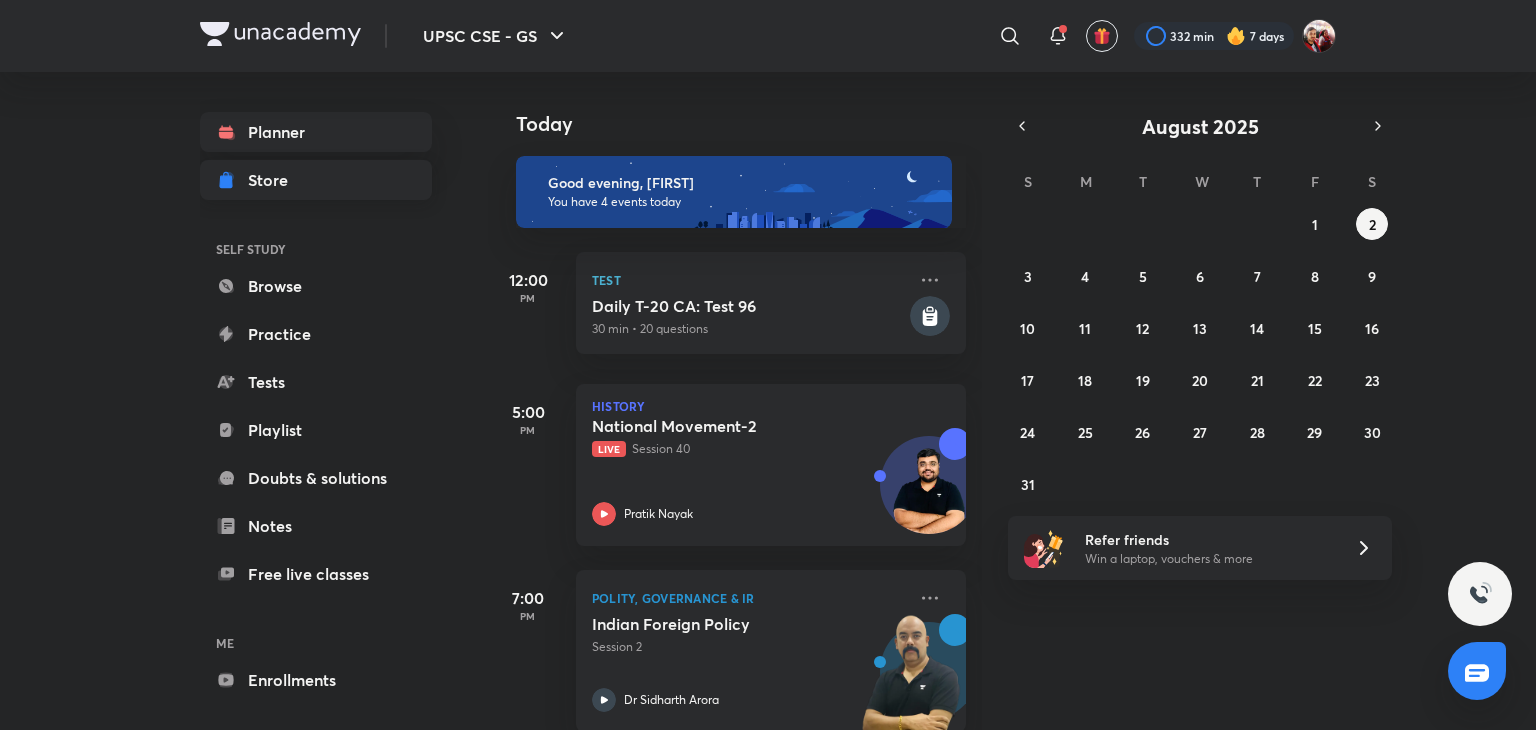 click on "Store" at bounding box center [316, 180] 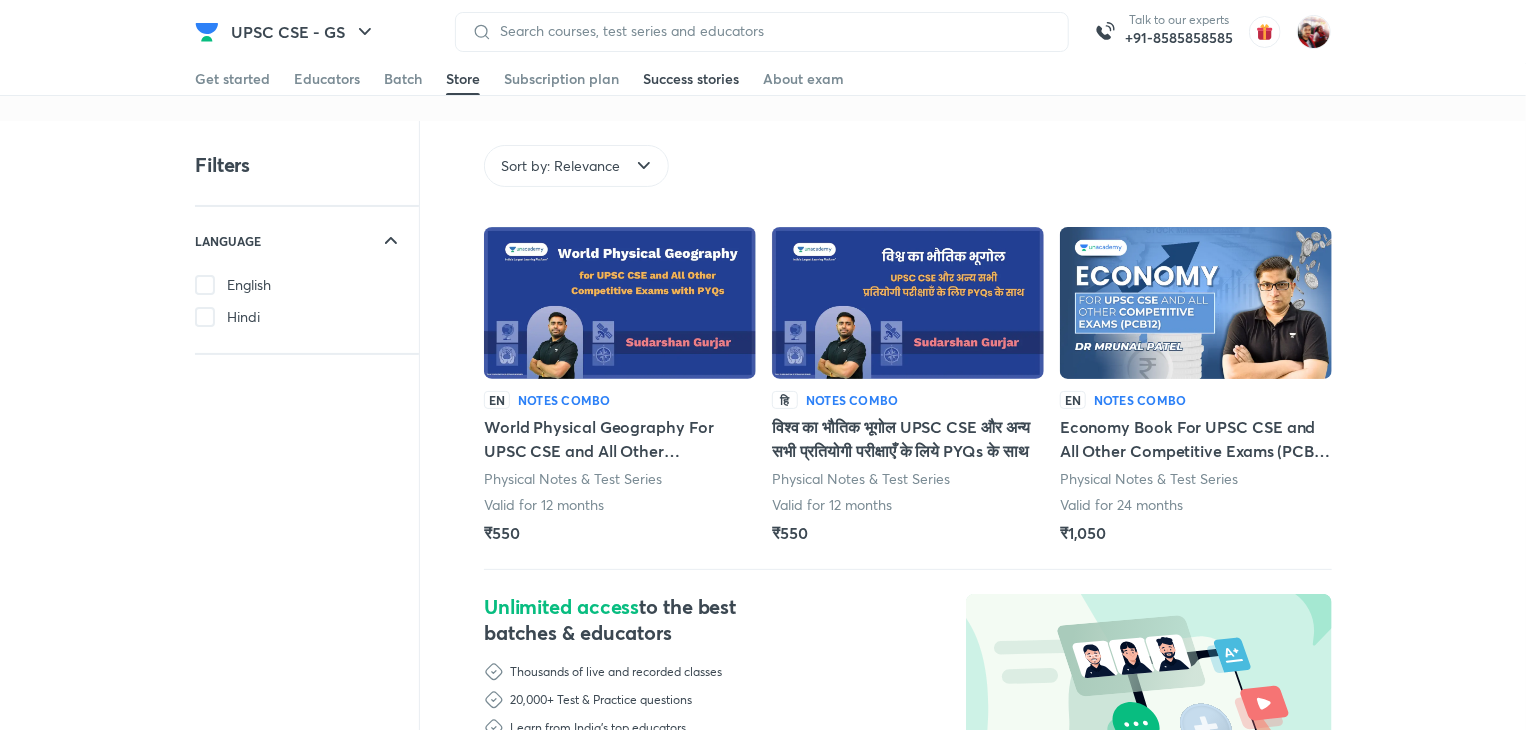 click on "Success stories" at bounding box center [691, 79] 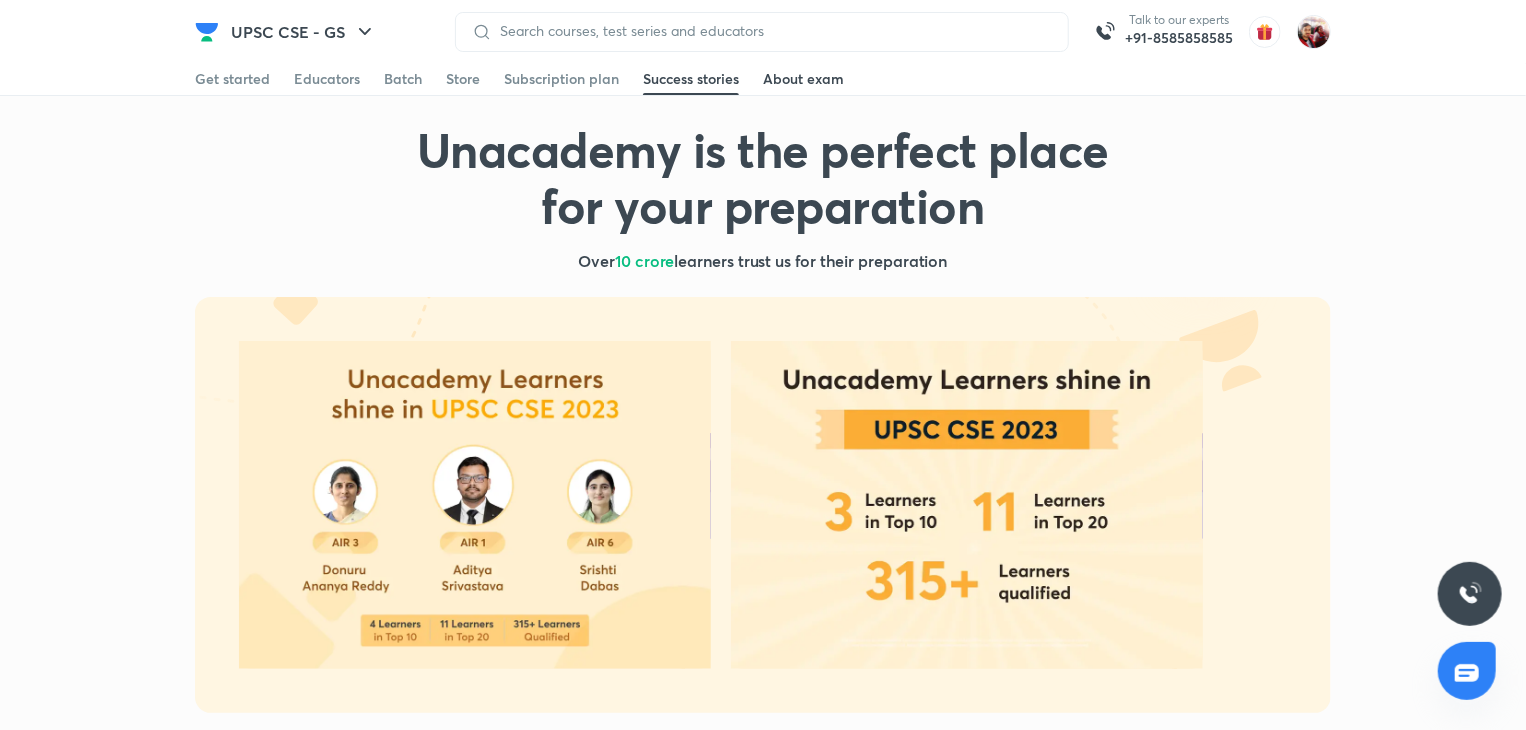 click on "About exam" at bounding box center [803, 79] 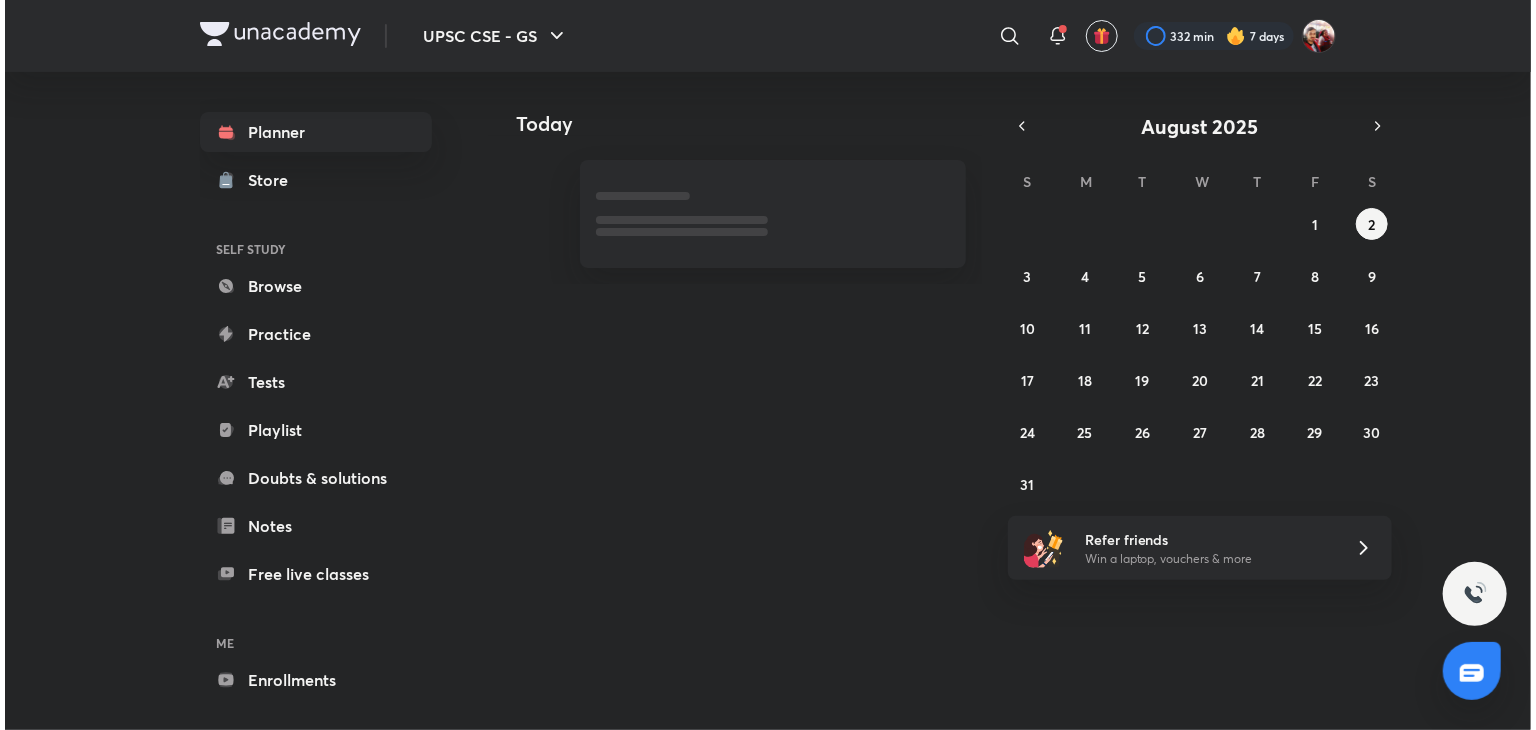scroll, scrollTop: 0, scrollLeft: 0, axis: both 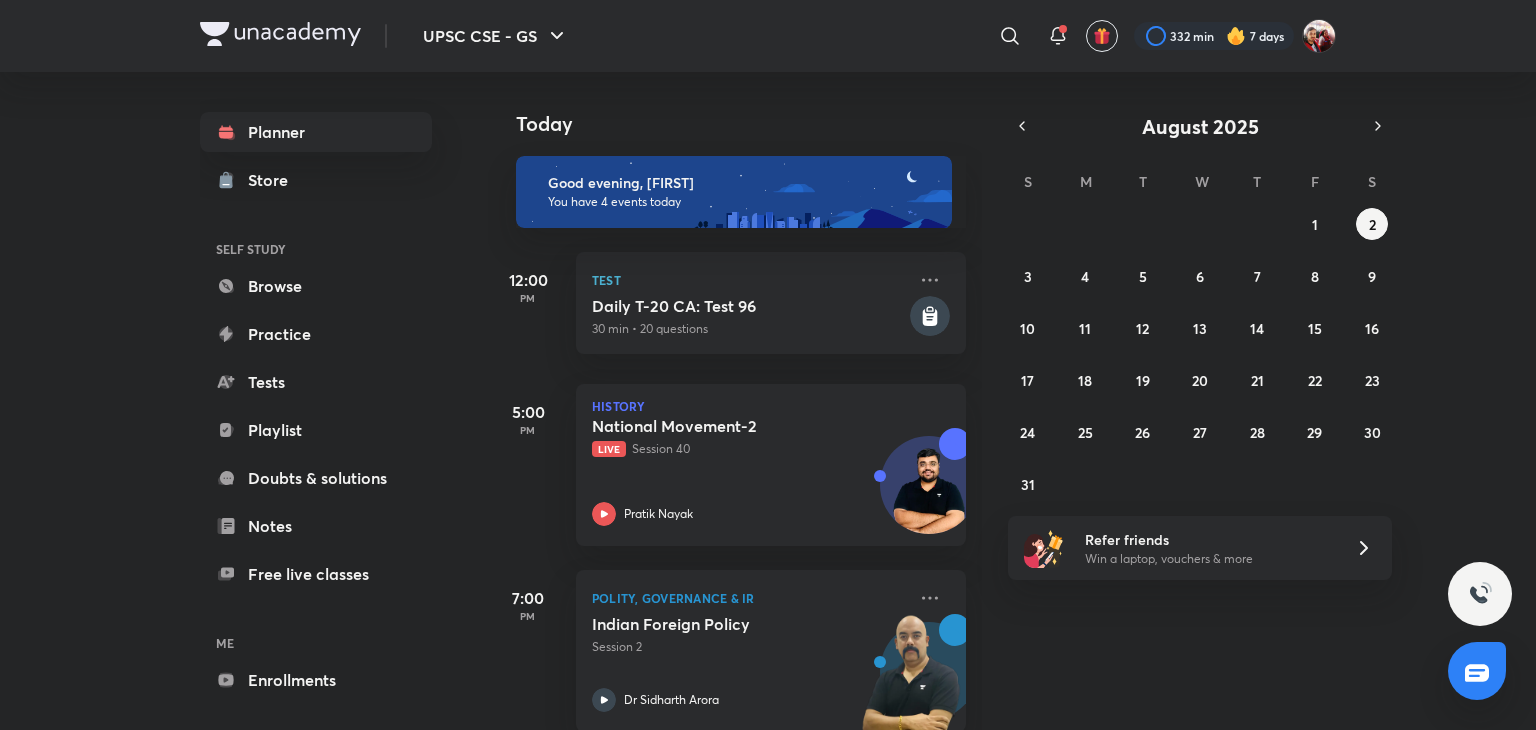 click on "12:00 PM Test Daily T-20 CA: Test 96 30 min • 20 questions" at bounding box center [727, 294] 